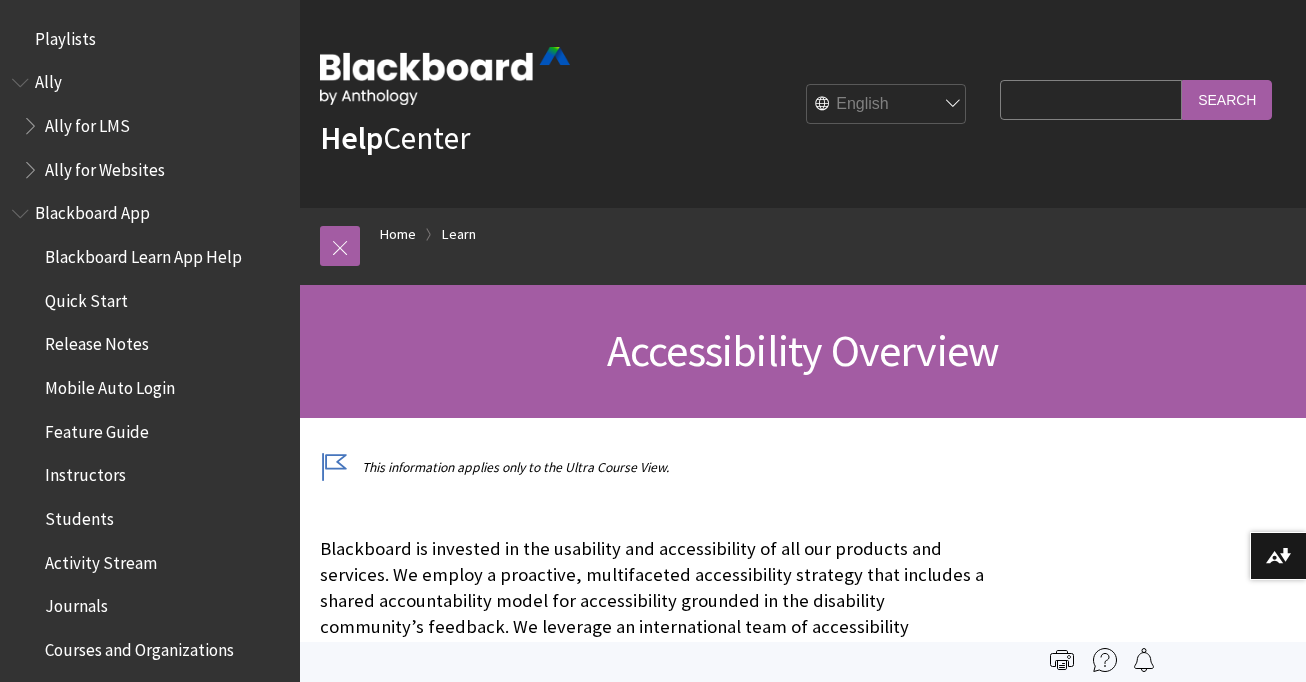 scroll, scrollTop: 0, scrollLeft: 0, axis: both 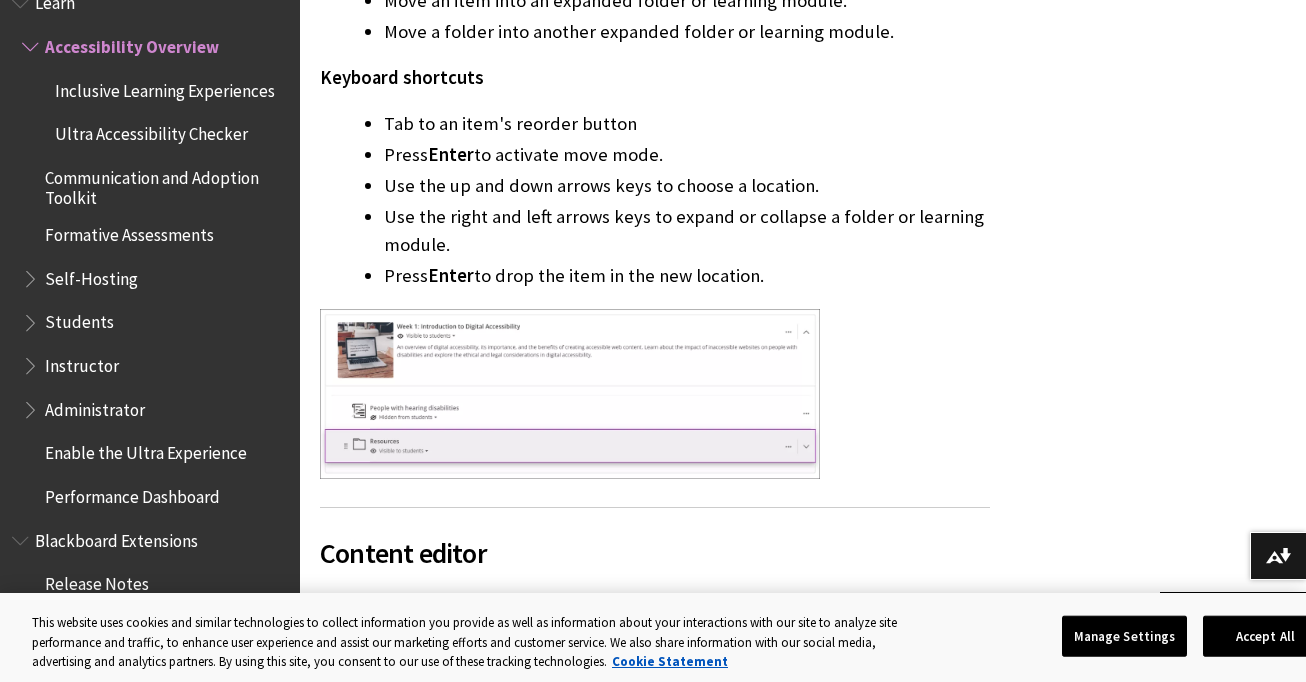 click on "Instructor" at bounding box center [82, 362] 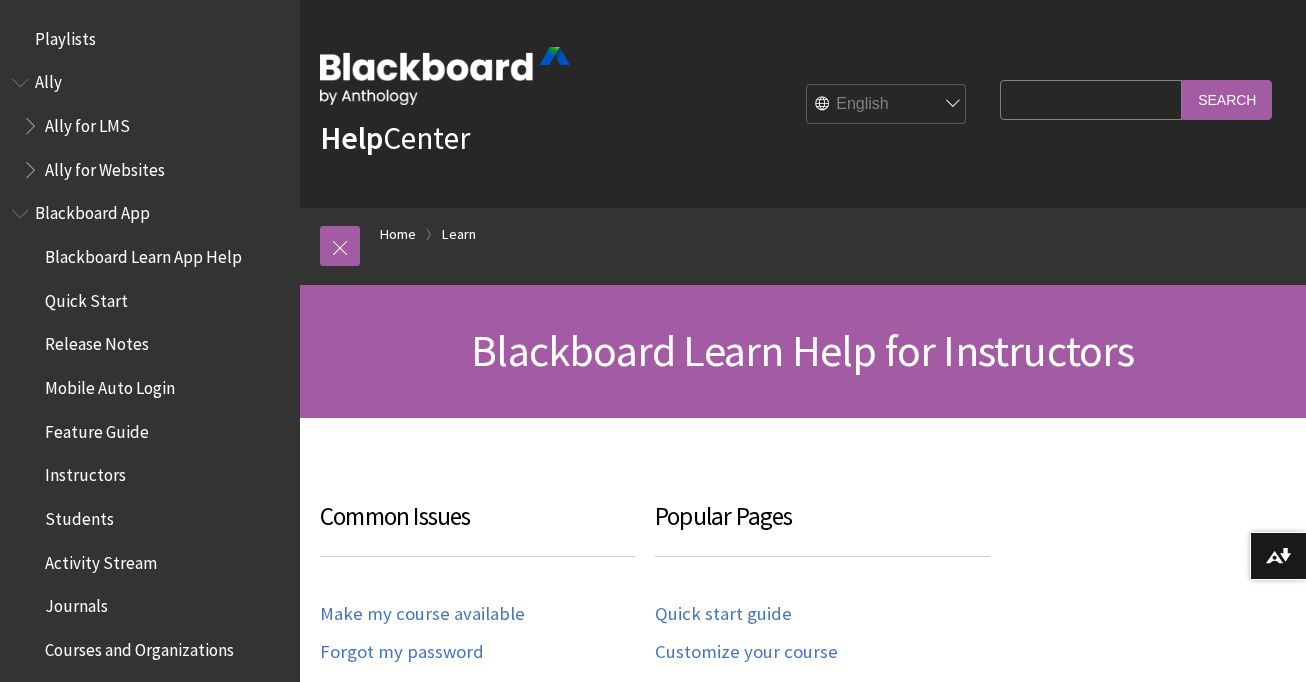 scroll, scrollTop: 0, scrollLeft: 0, axis: both 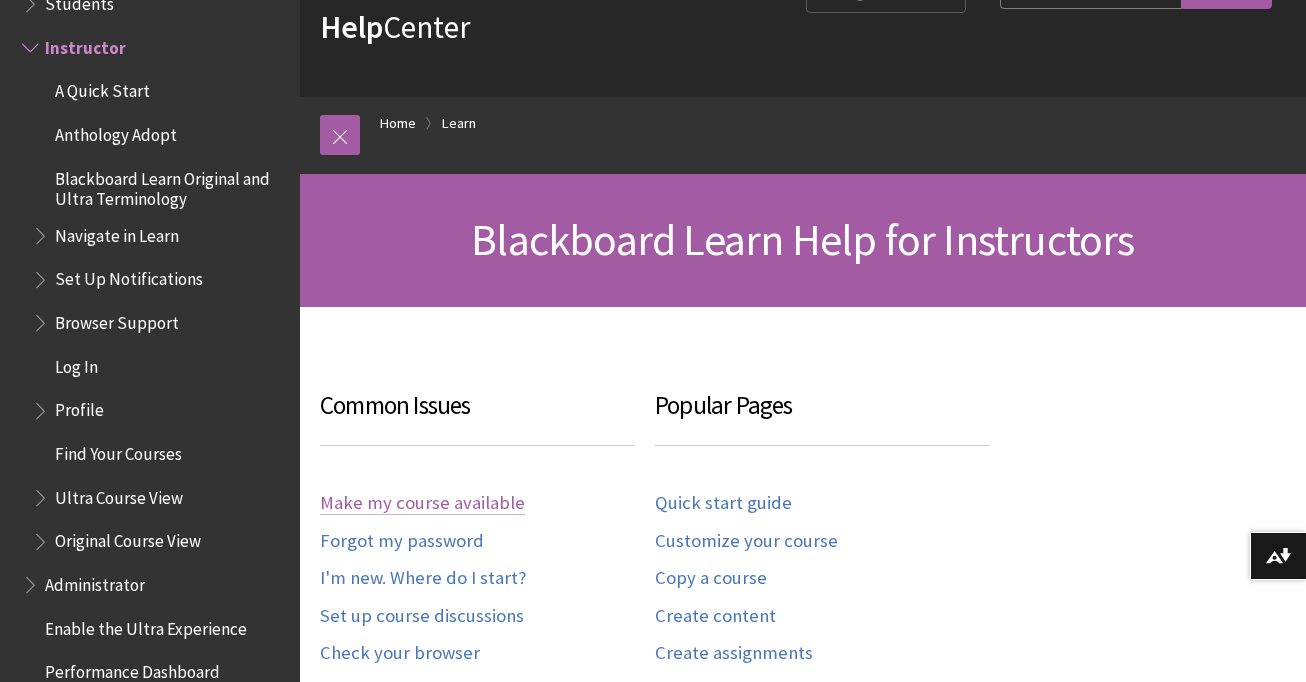 click on "Make my course available" at bounding box center [422, 503] 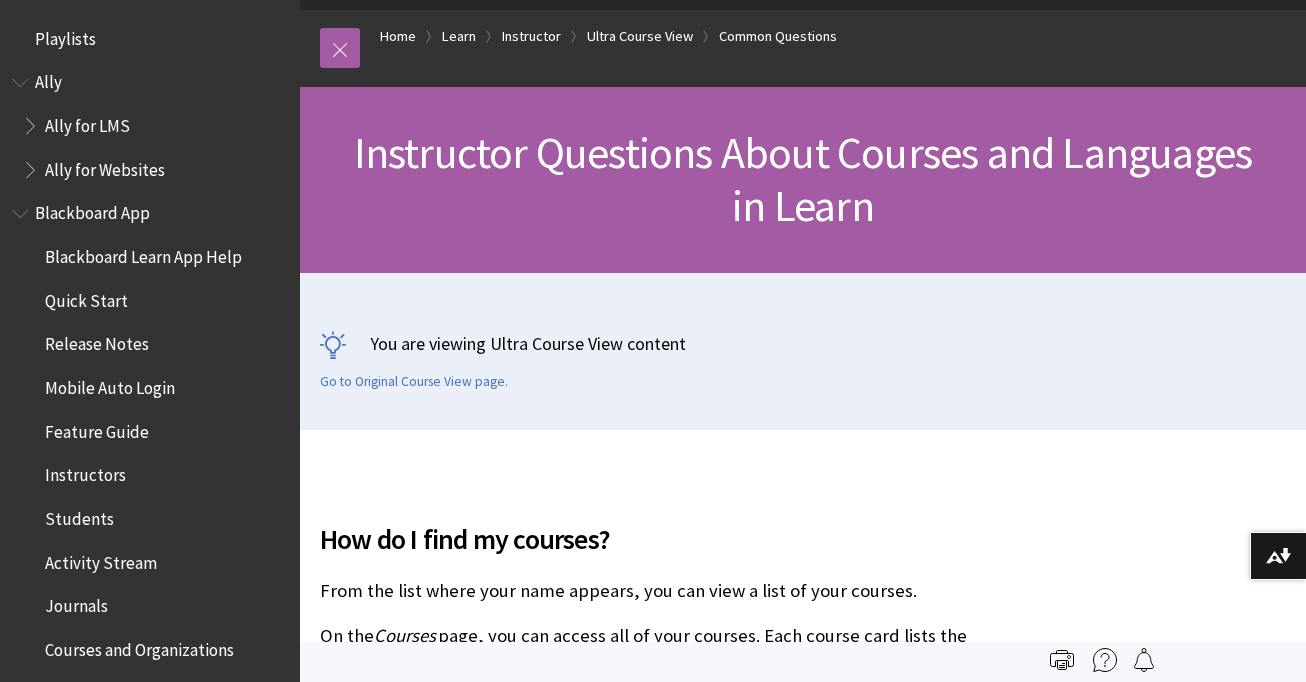 scroll, scrollTop: 198, scrollLeft: 0, axis: vertical 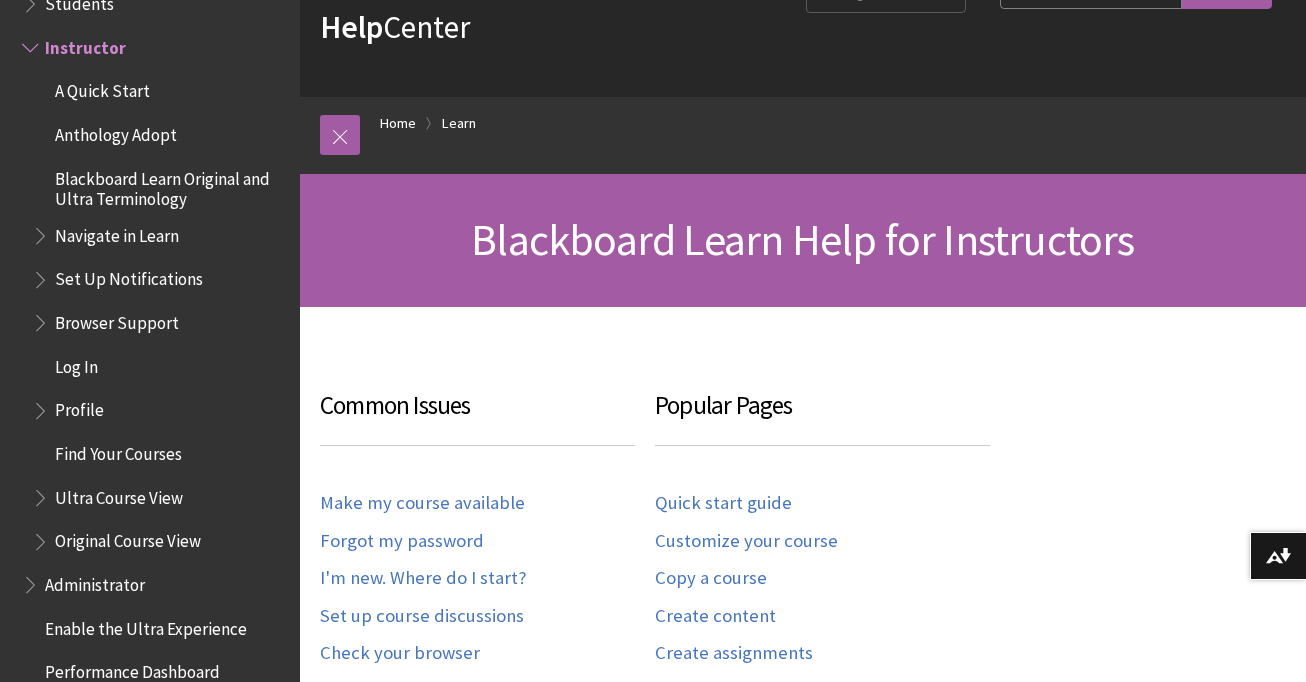 click on "Administrator" at bounding box center (95, 581) 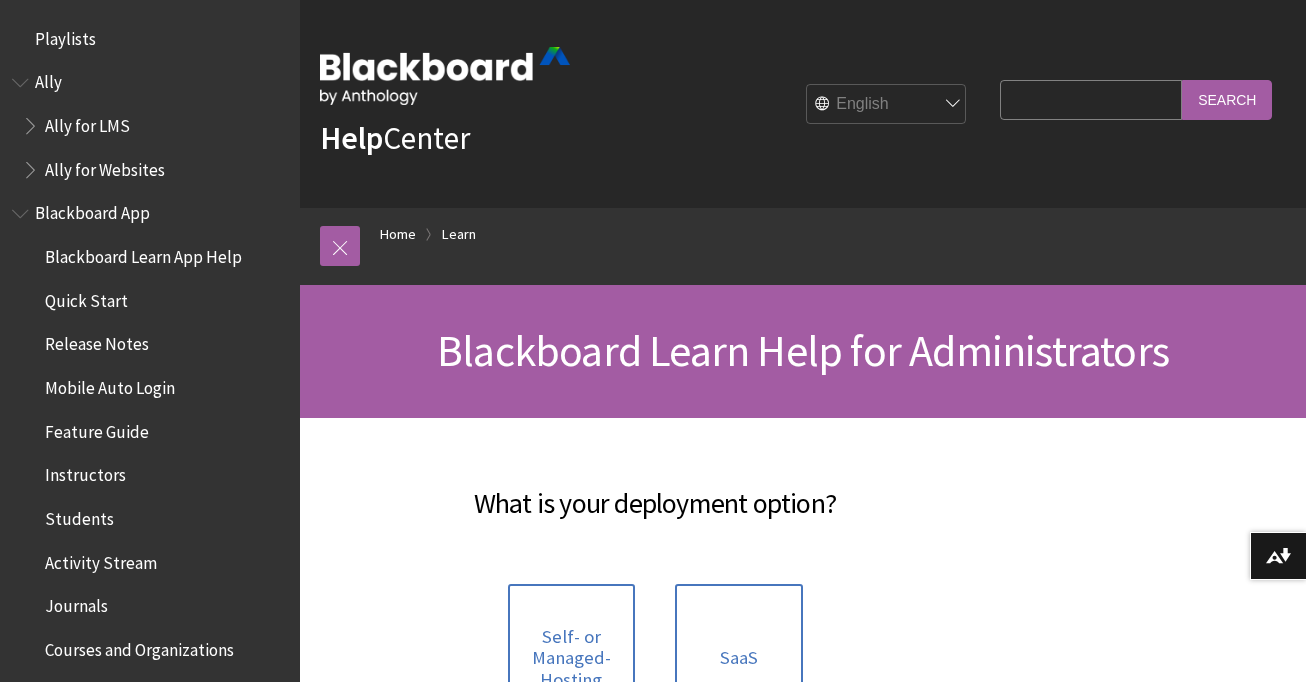 scroll, scrollTop: 0, scrollLeft: 0, axis: both 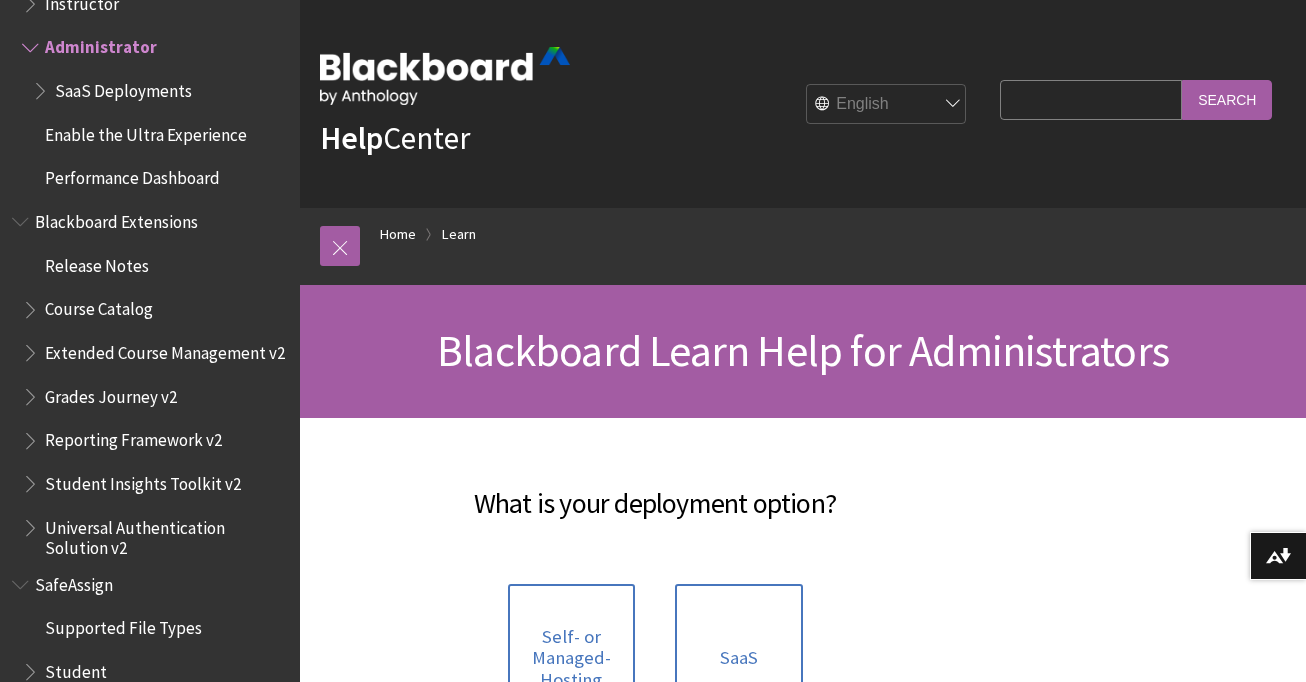 click at bounding box center [32, 43] 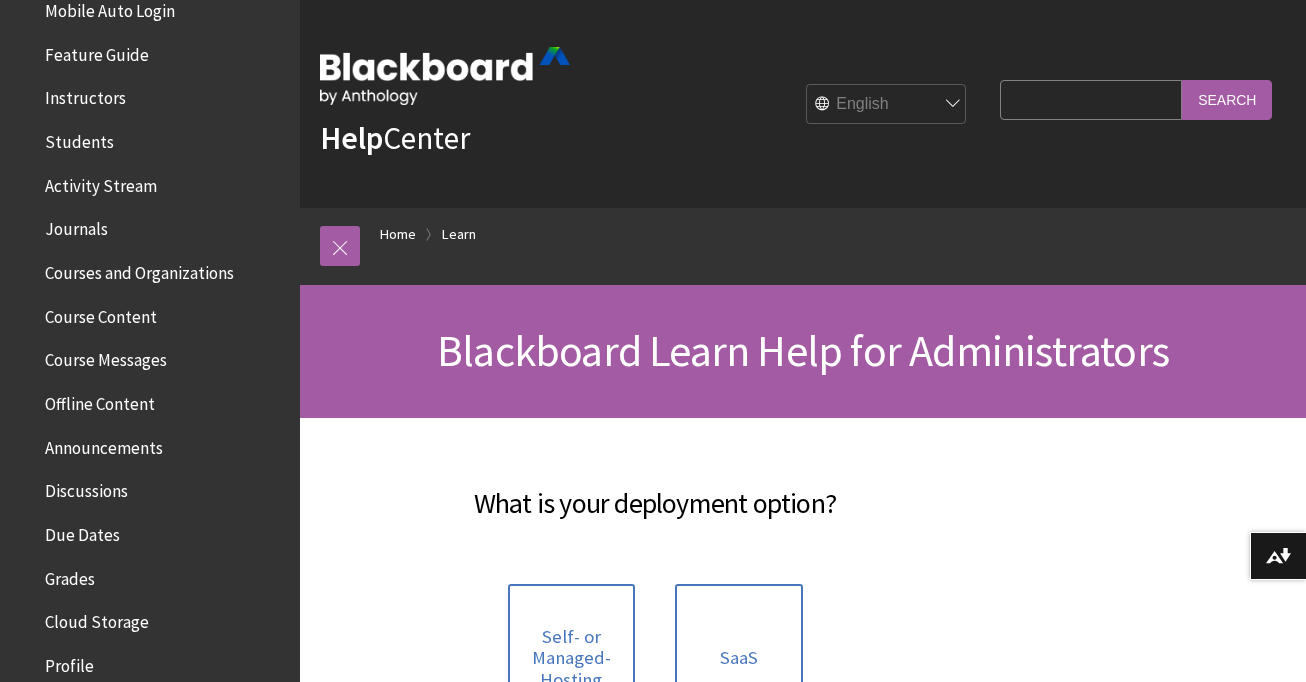 scroll, scrollTop: 0, scrollLeft: 0, axis: both 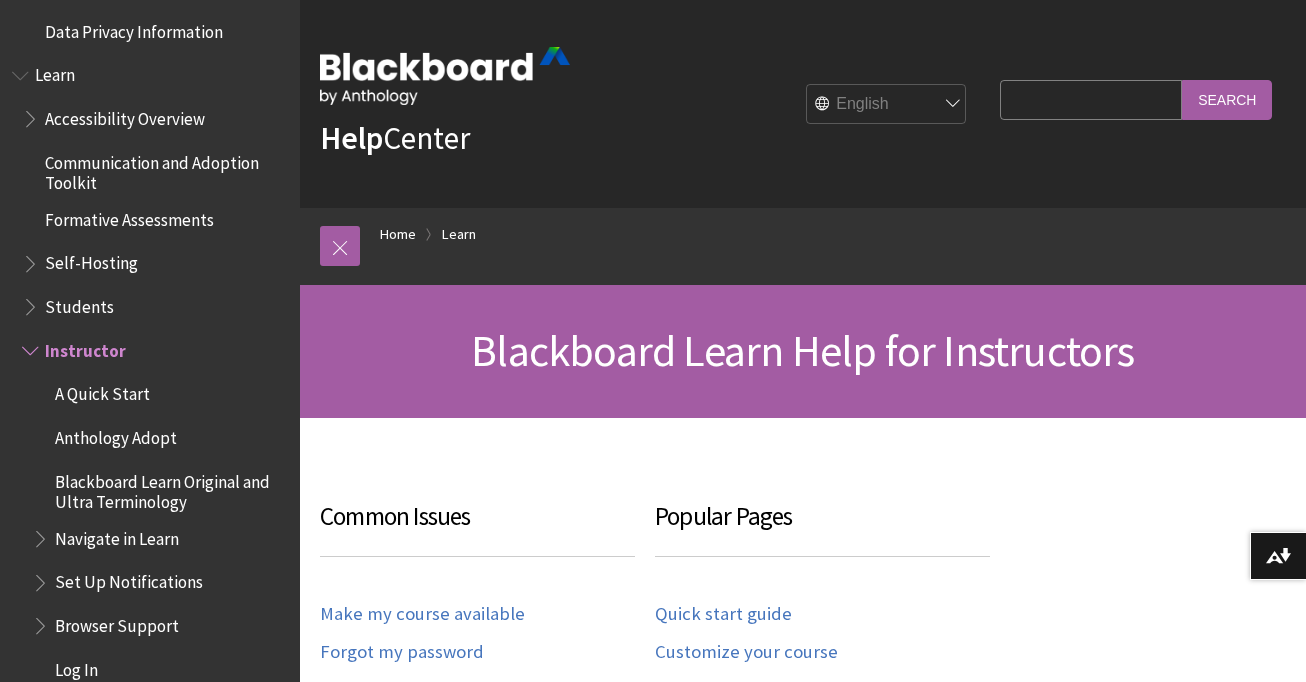 click on "Students" at bounding box center [155, 307] 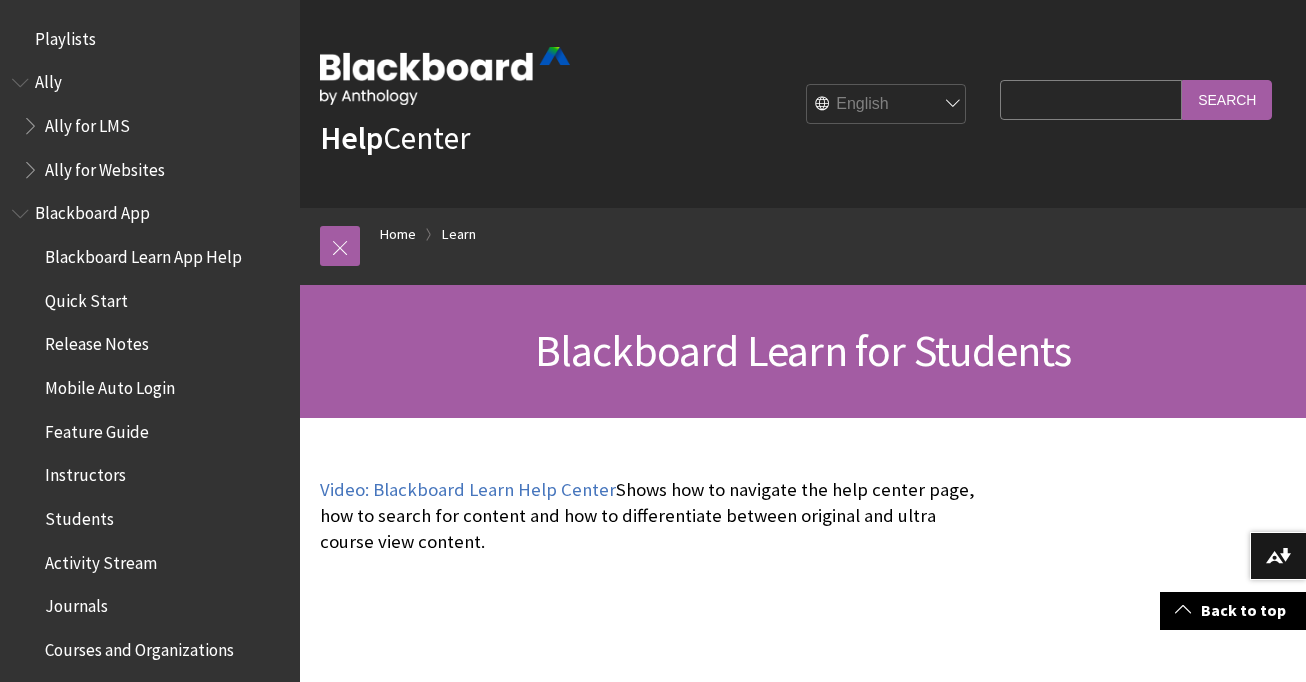 scroll, scrollTop: 1256, scrollLeft: 0, axis: vertical 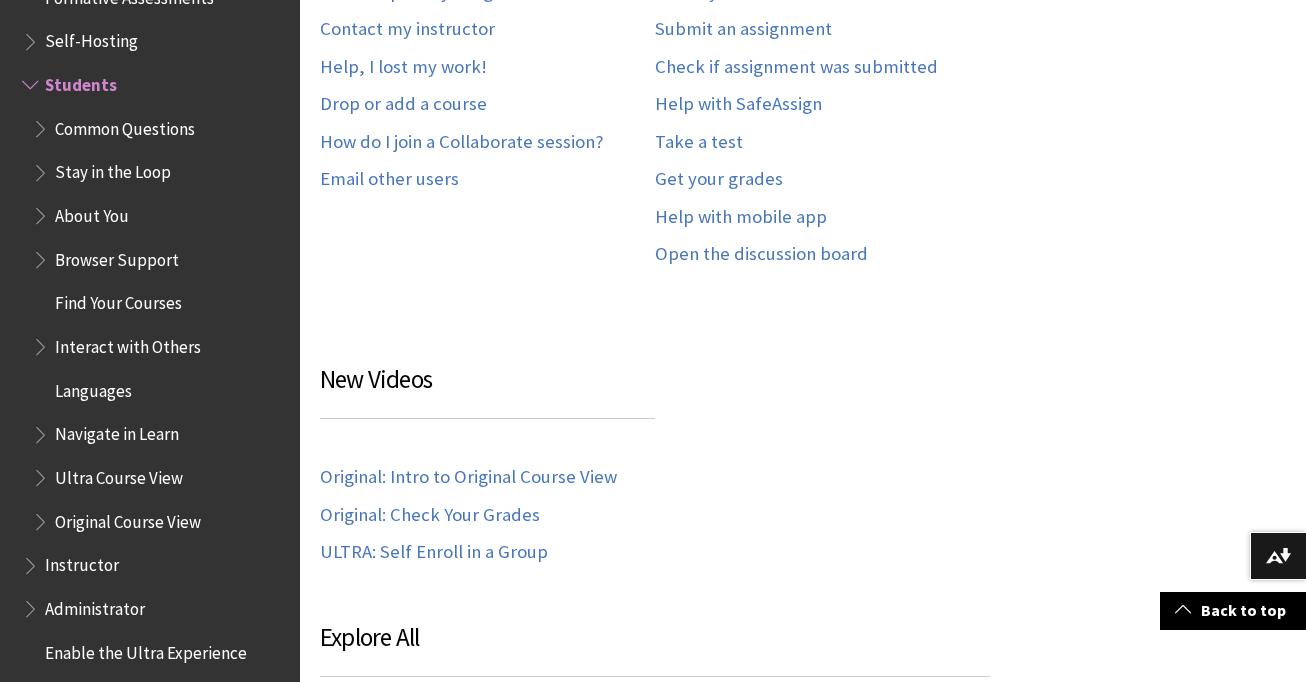 click on "Find Your Courses" at bounding box center (118, 300) 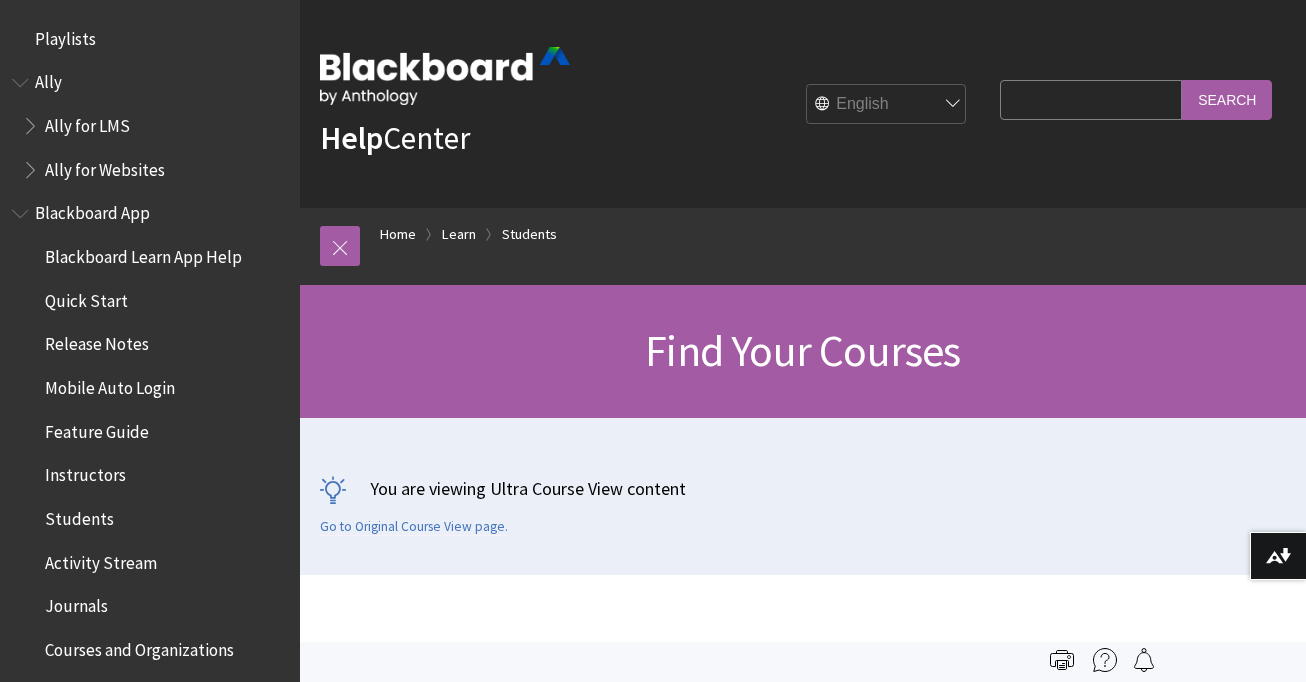 scroll, scrollTop: 0, scrollLeft: 0, axis: both 